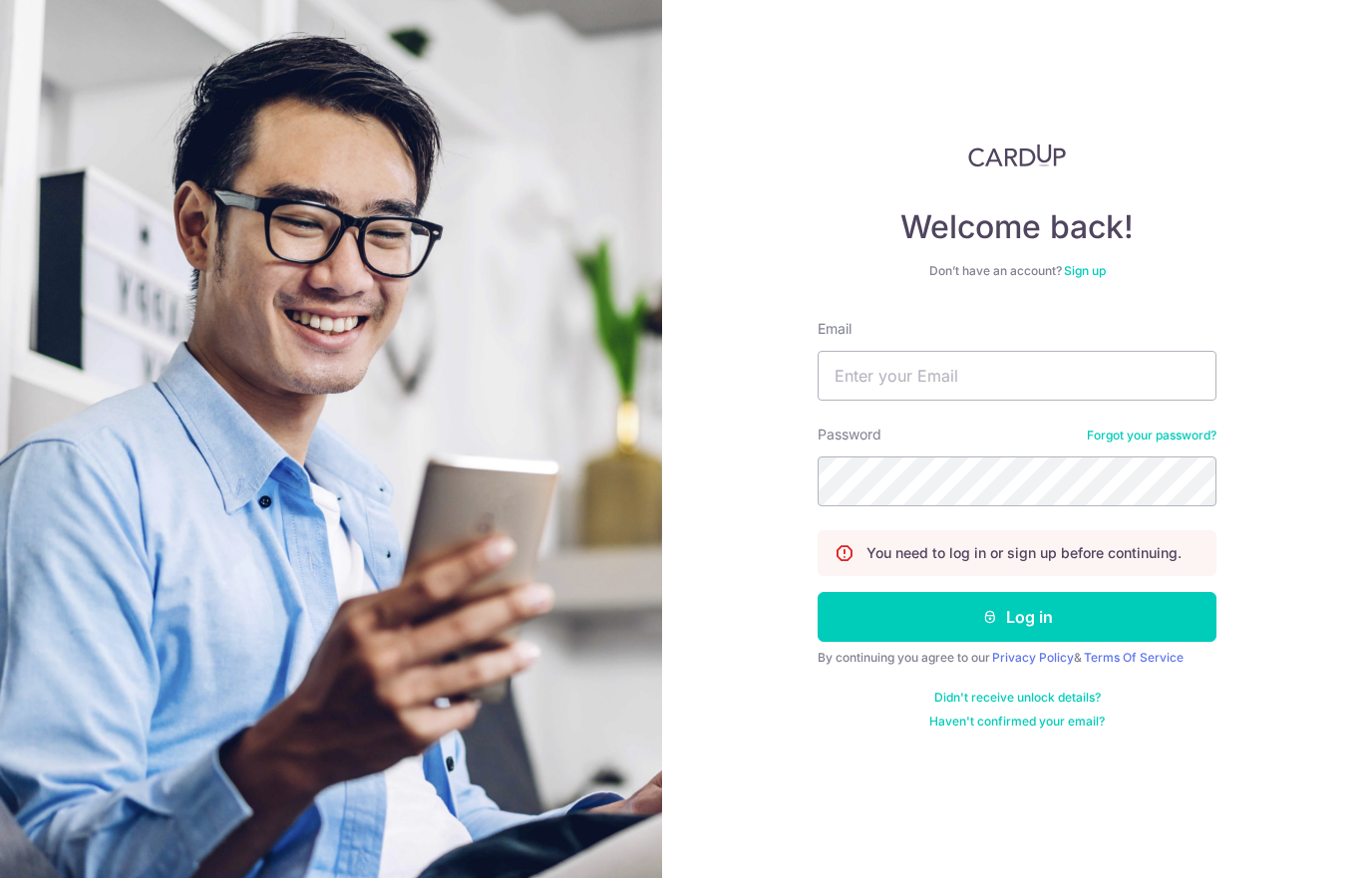 scroll, scrollTop: 0, scrollLeft: 0, axis: both 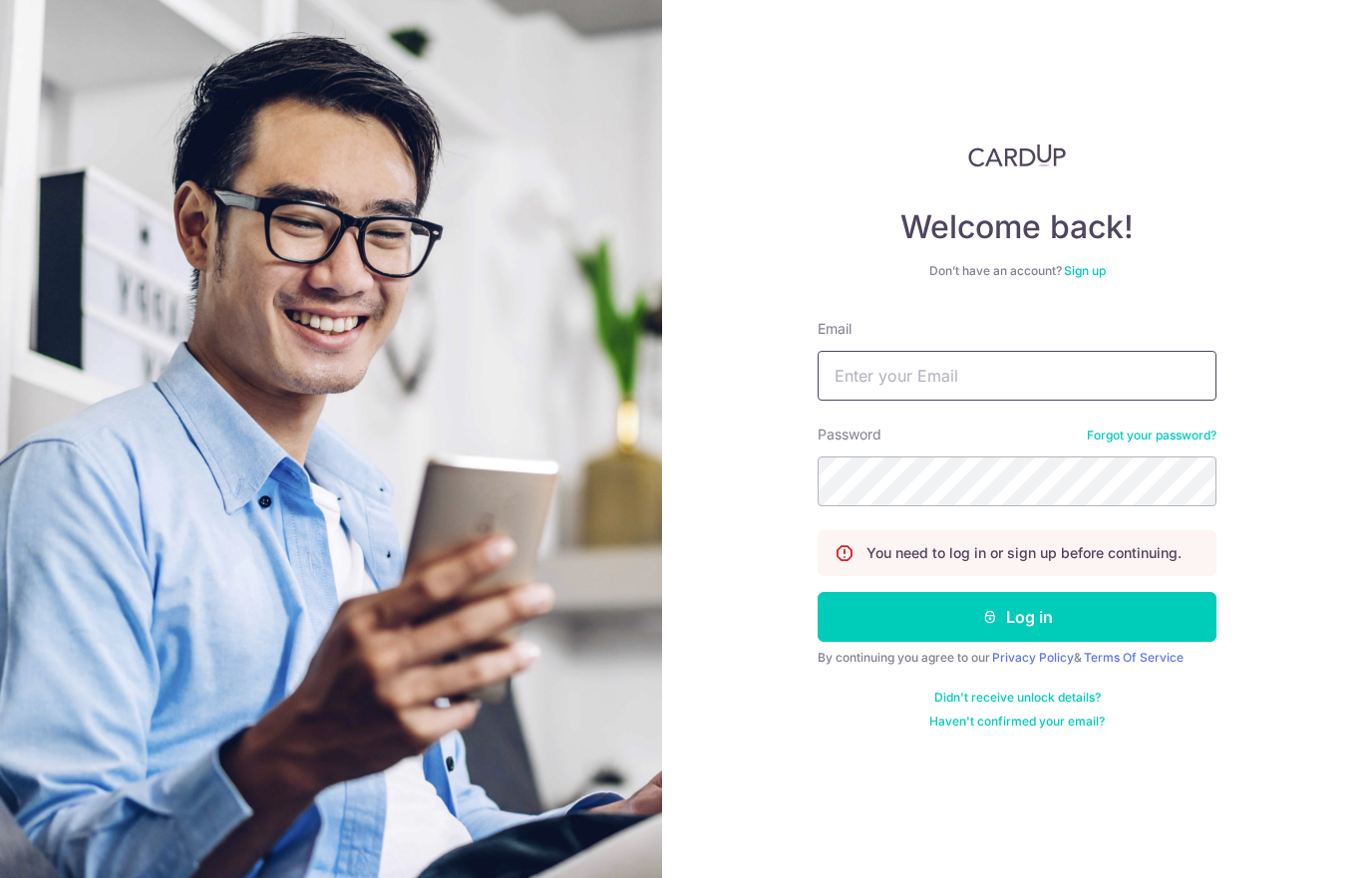click on "Email" at bounding box center [1017, 376] 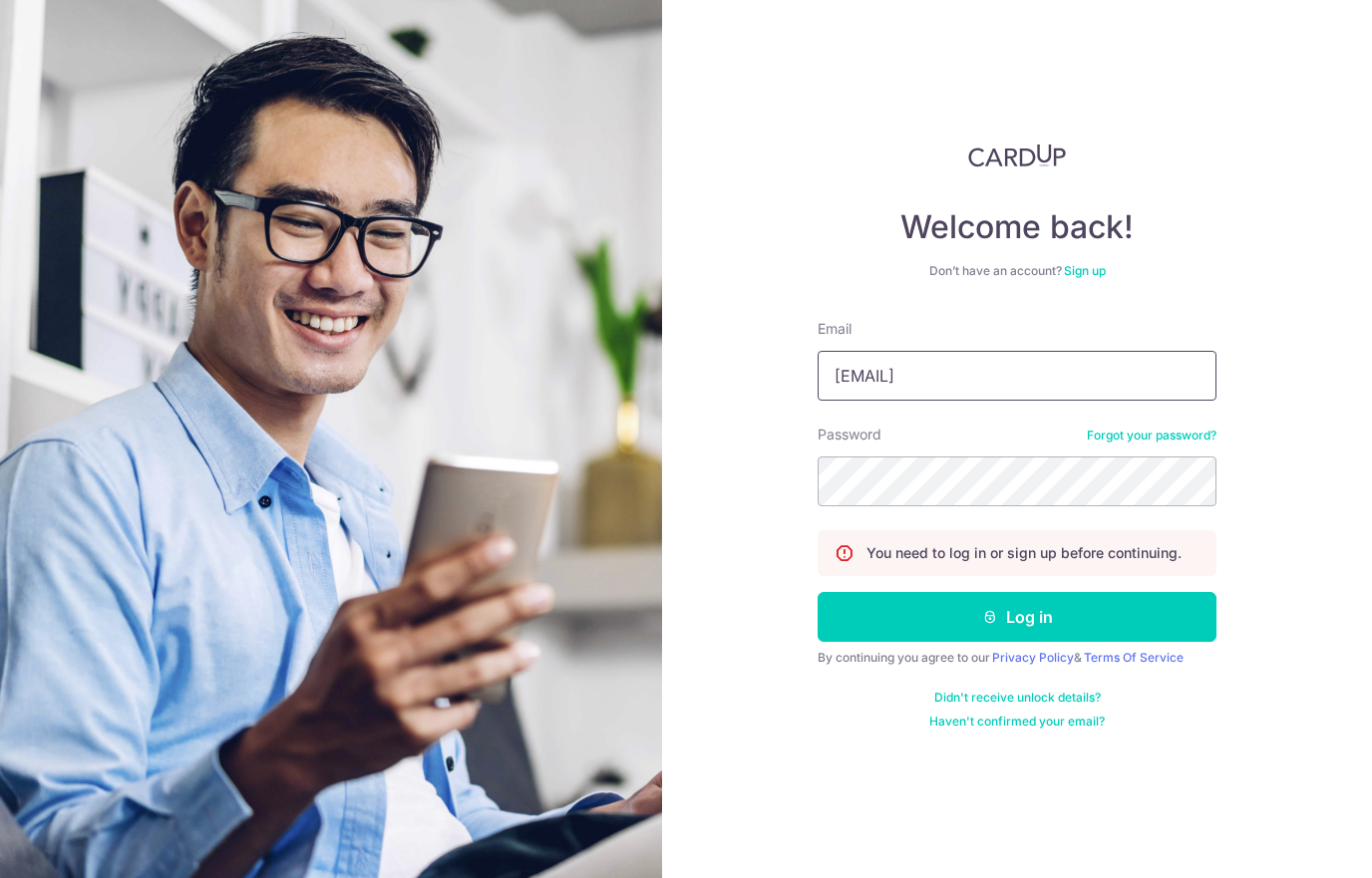 type on "Raykoh2004@gmail.com" 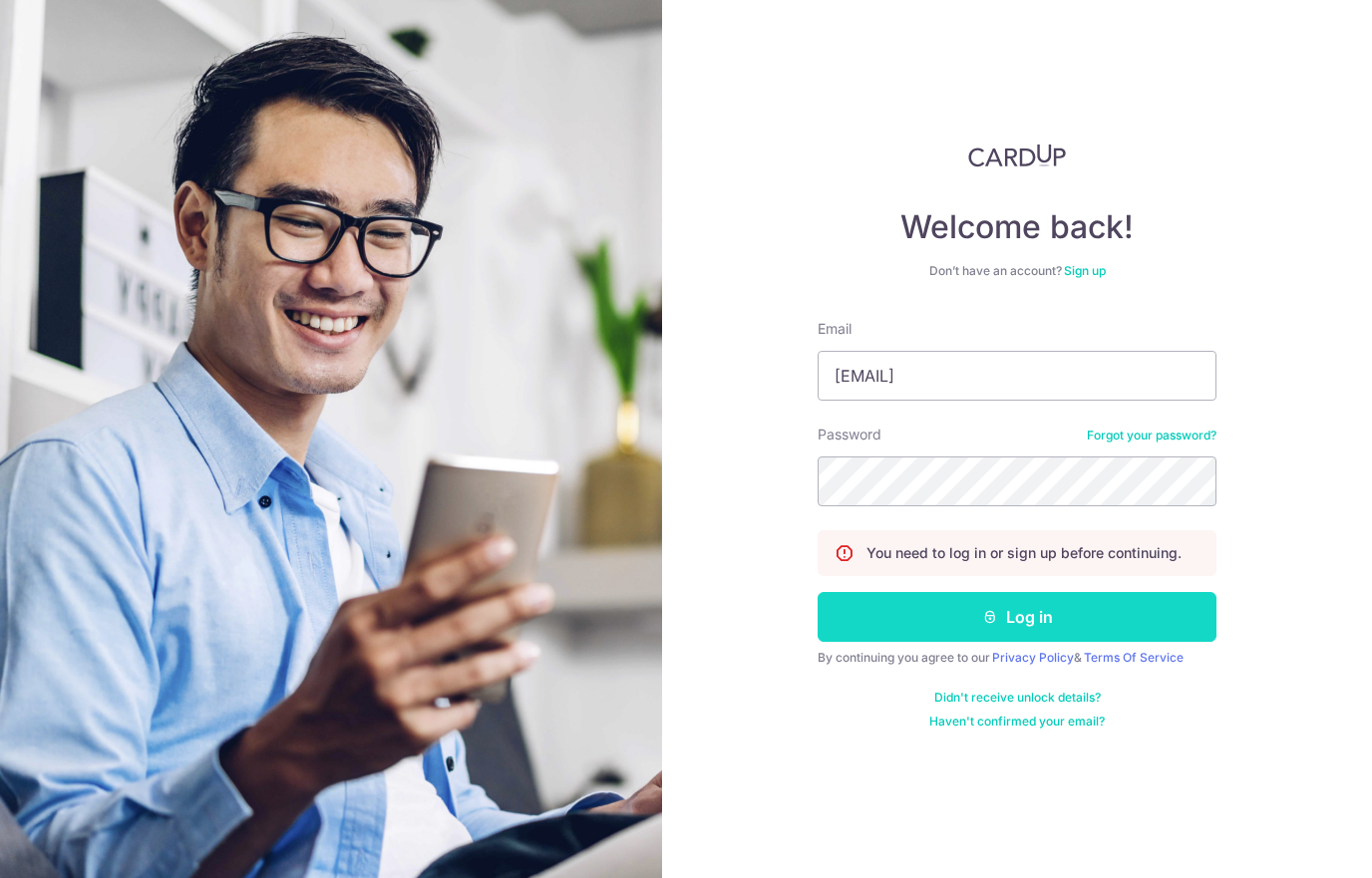click on "Log in" at bounding box center [1017, 617] 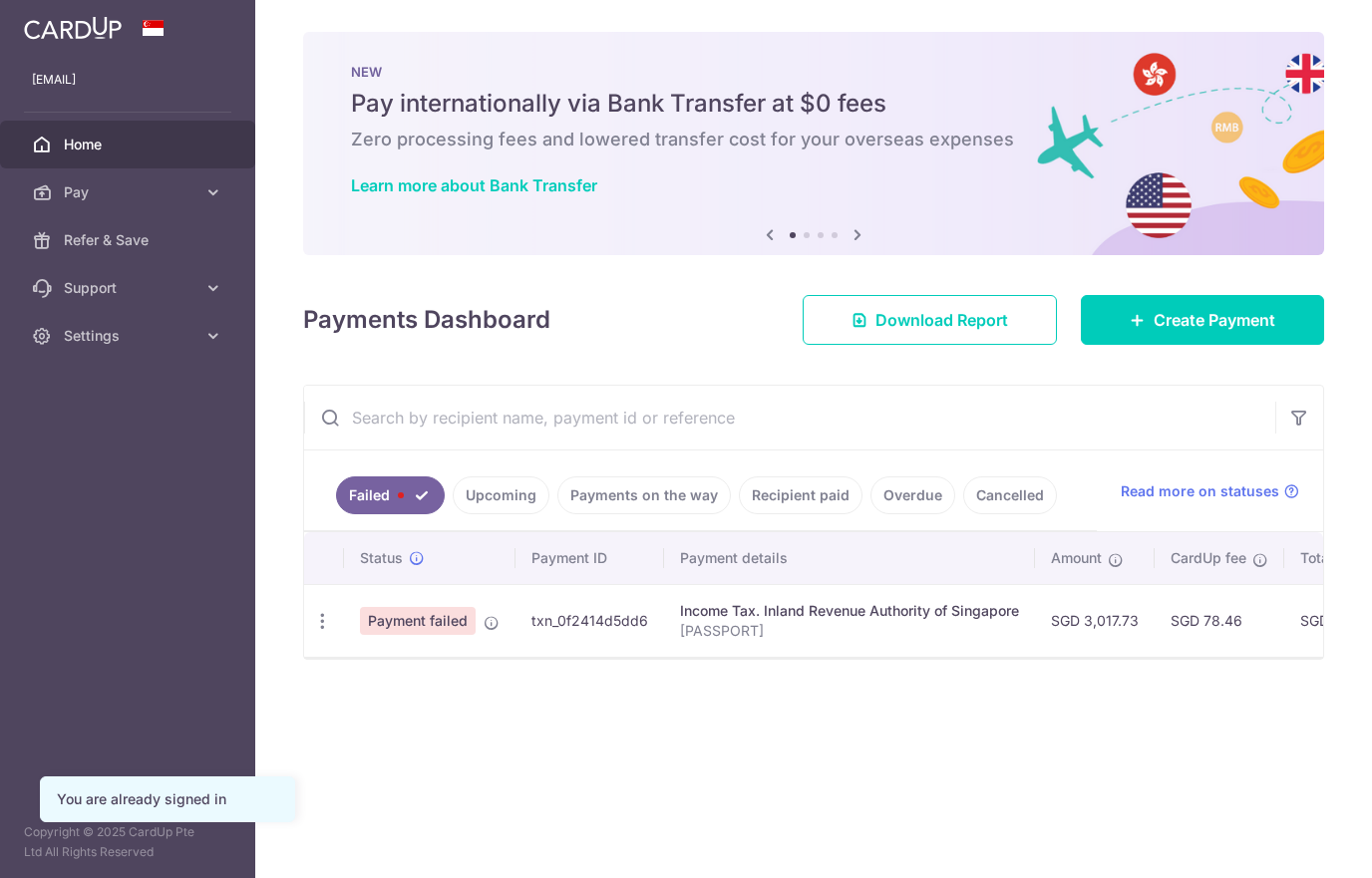 scroll, scrollTop: 0, scrollLeft: 0, axis: both 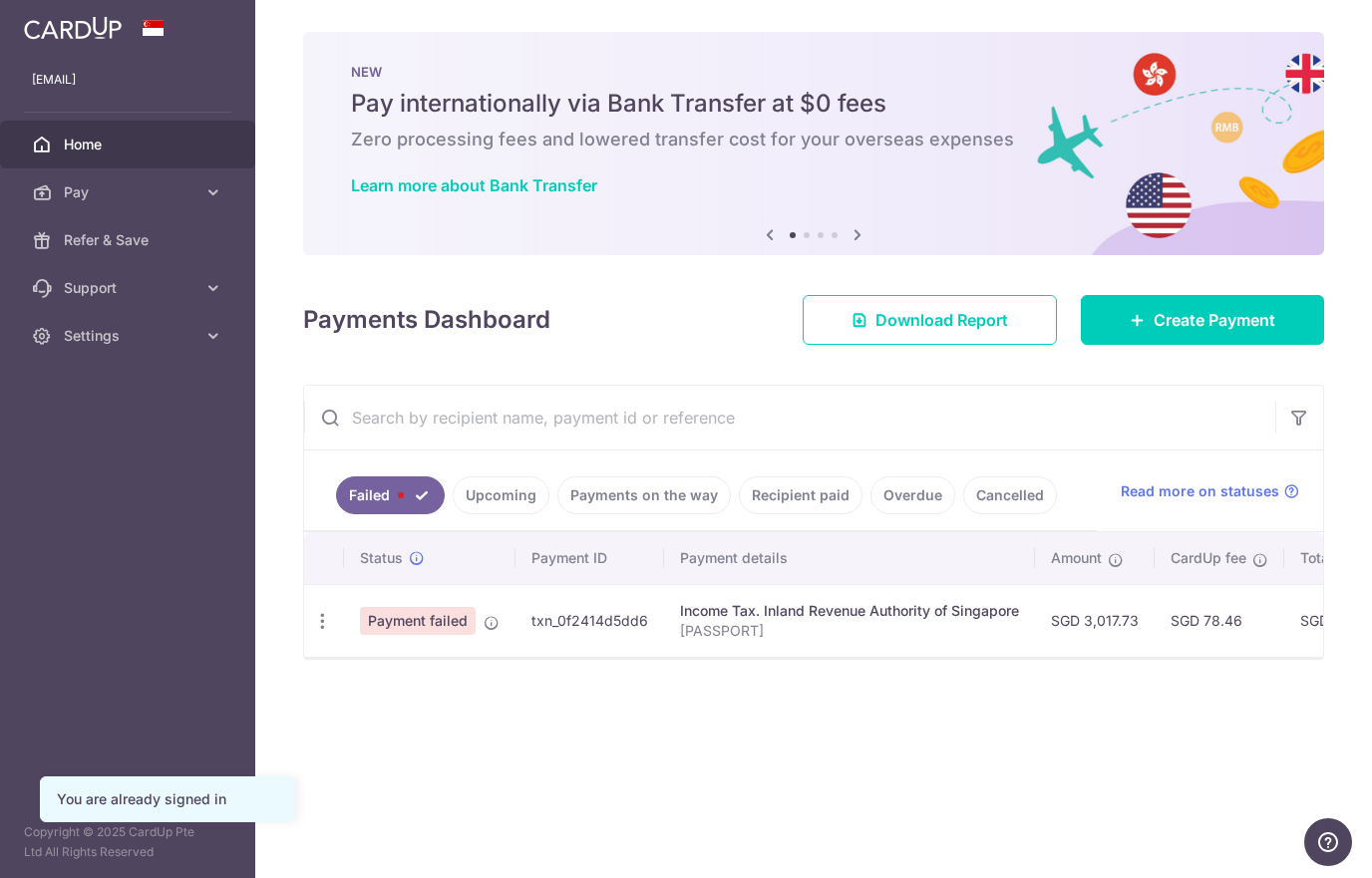 click on "Payment failed" at bounding box center (418, 621) 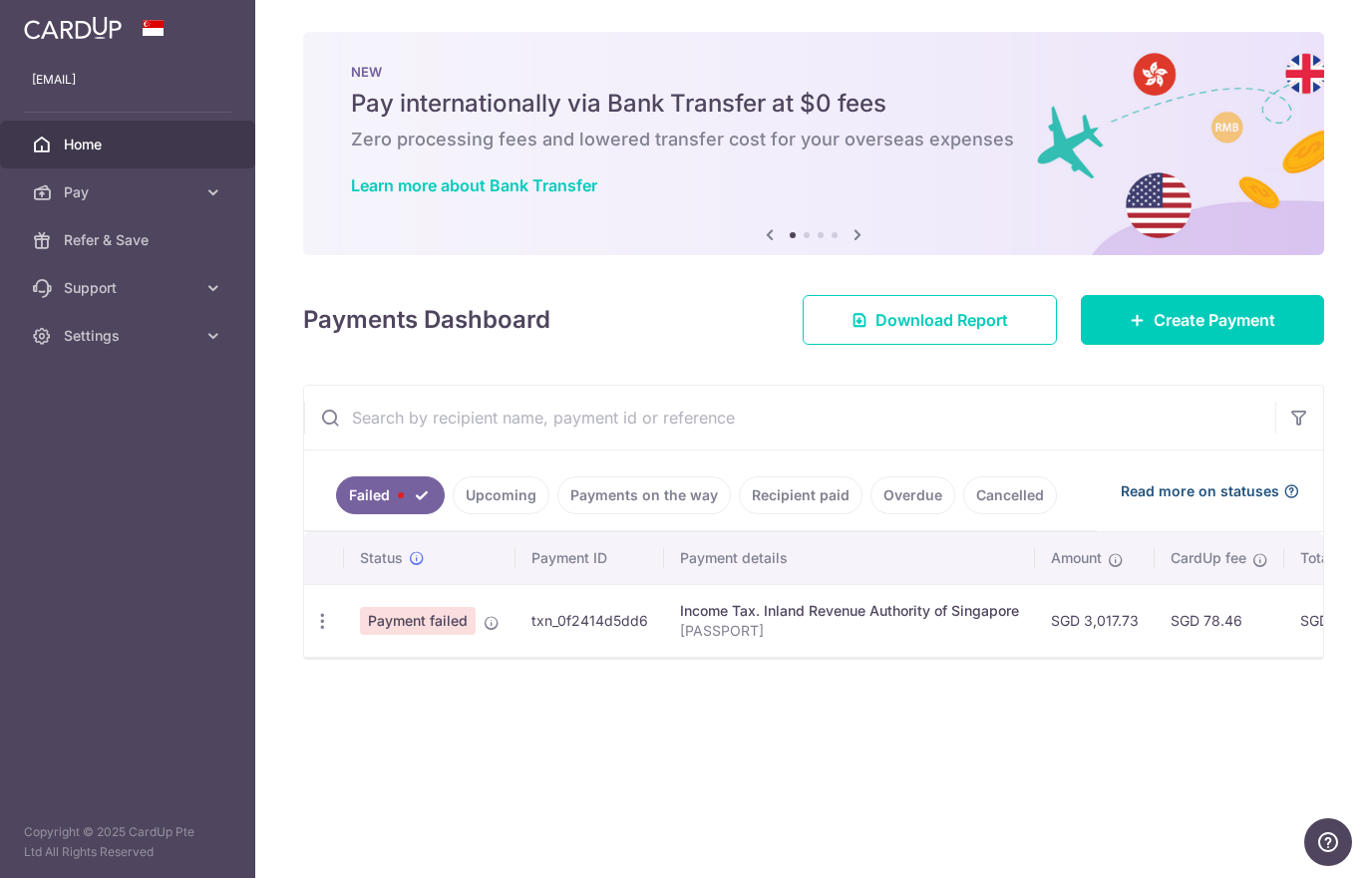 click on "Read more on statuses" at bounding box center (1200, 491) 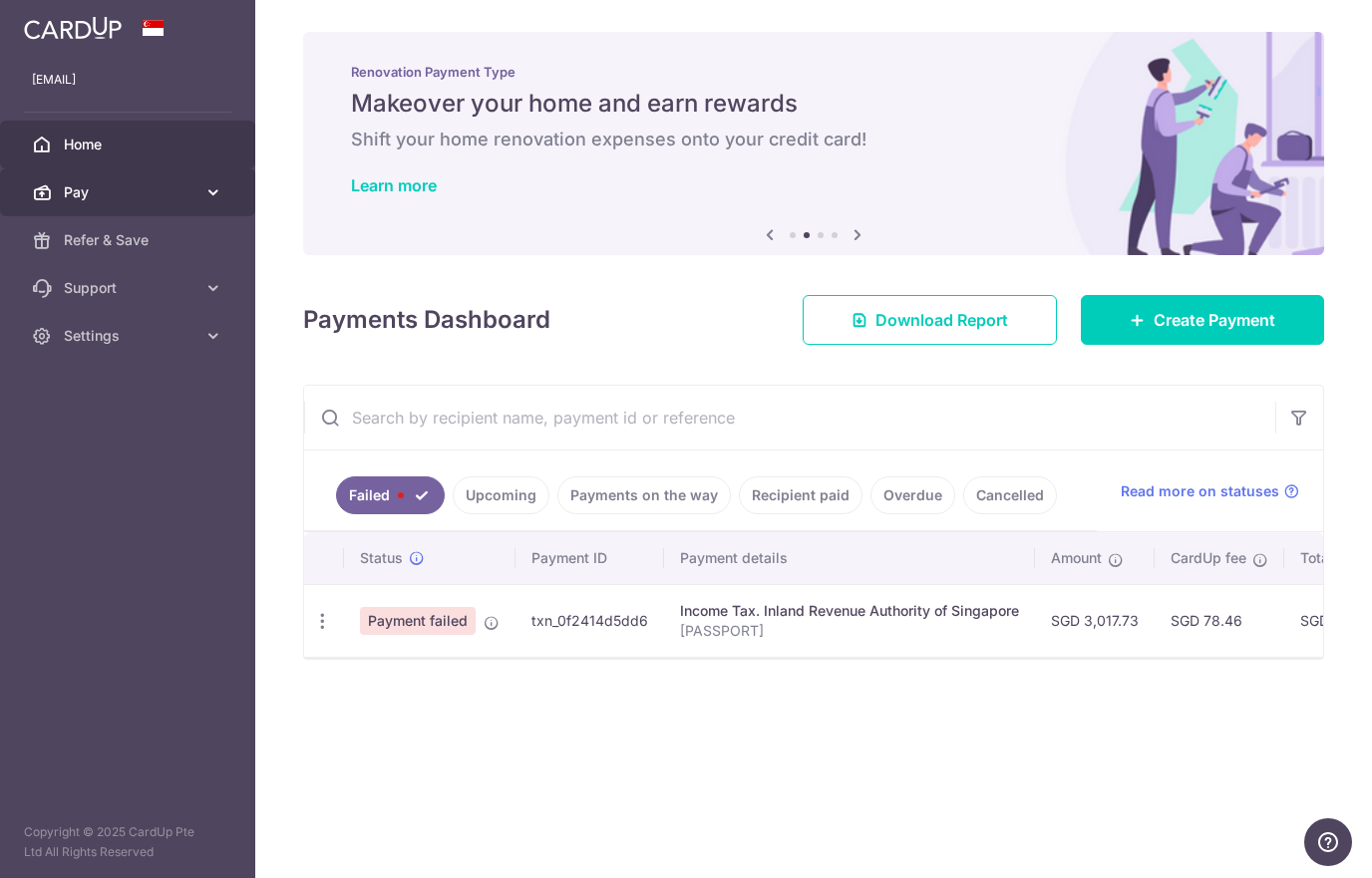 click on "Pay" at bounding box center [130, 192] 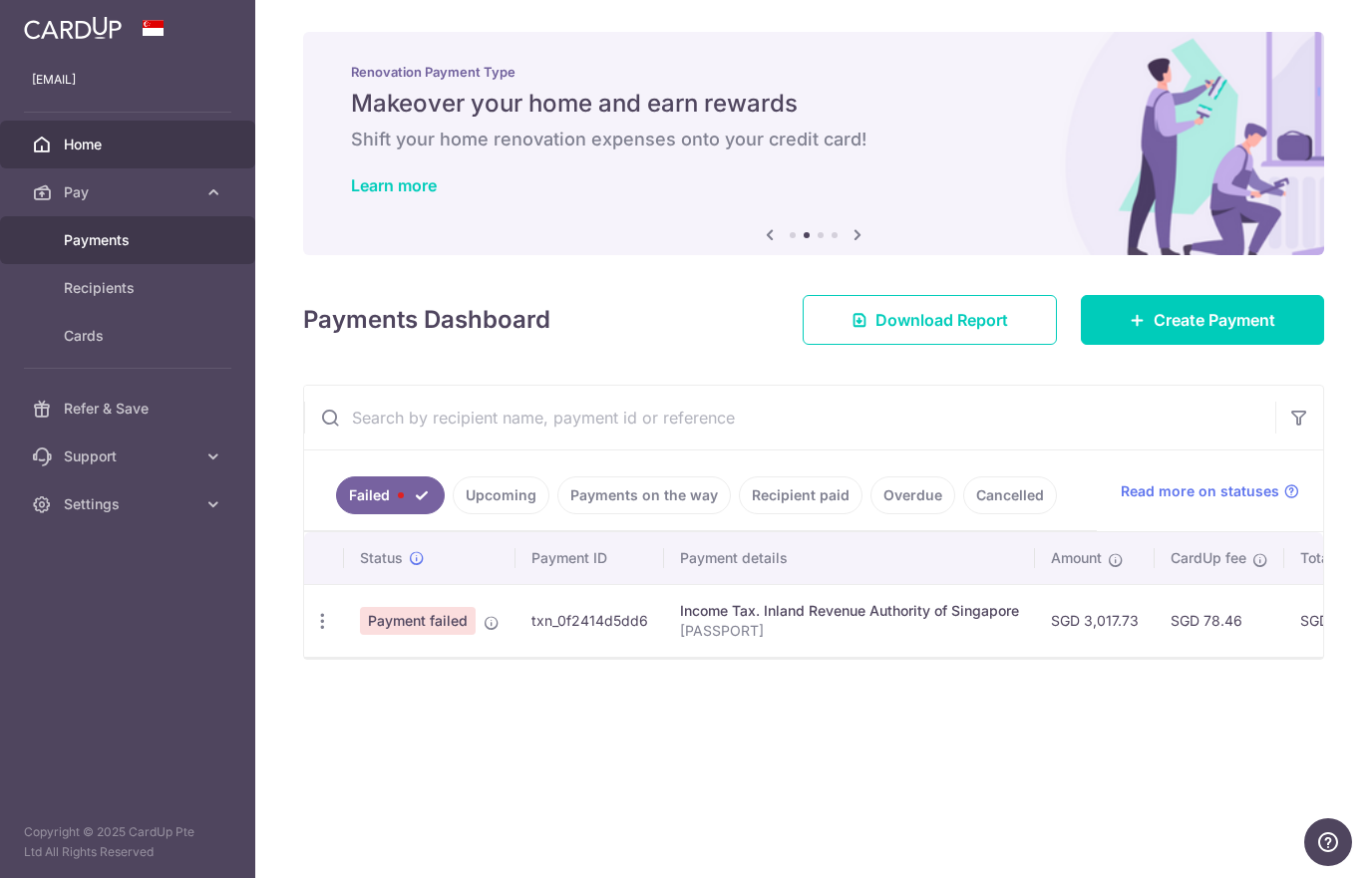 click on "Payments" at bounding box center (130, 240) 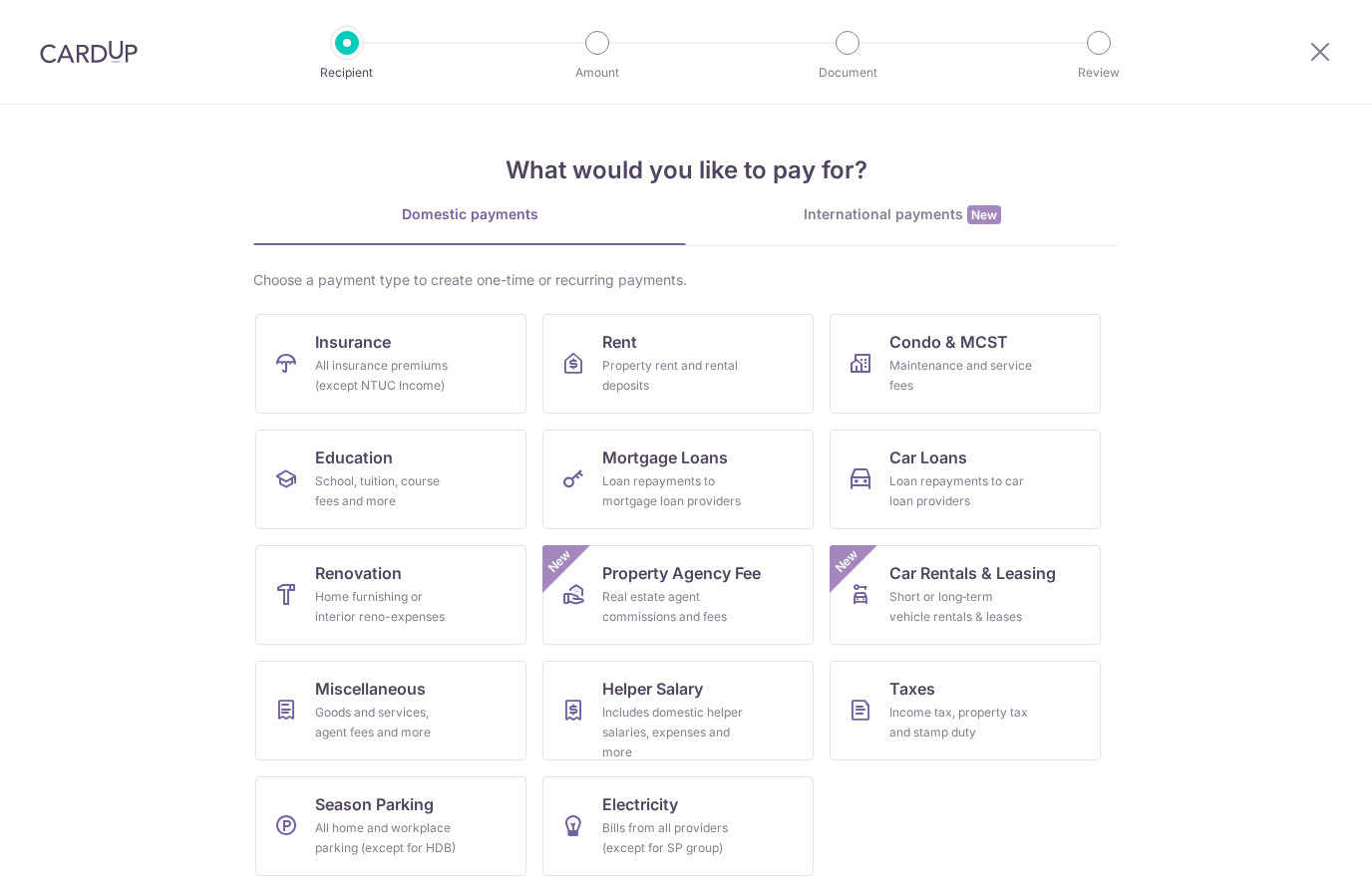 scroll, scrollTop: 0, scrollLeft: 0, axis: both 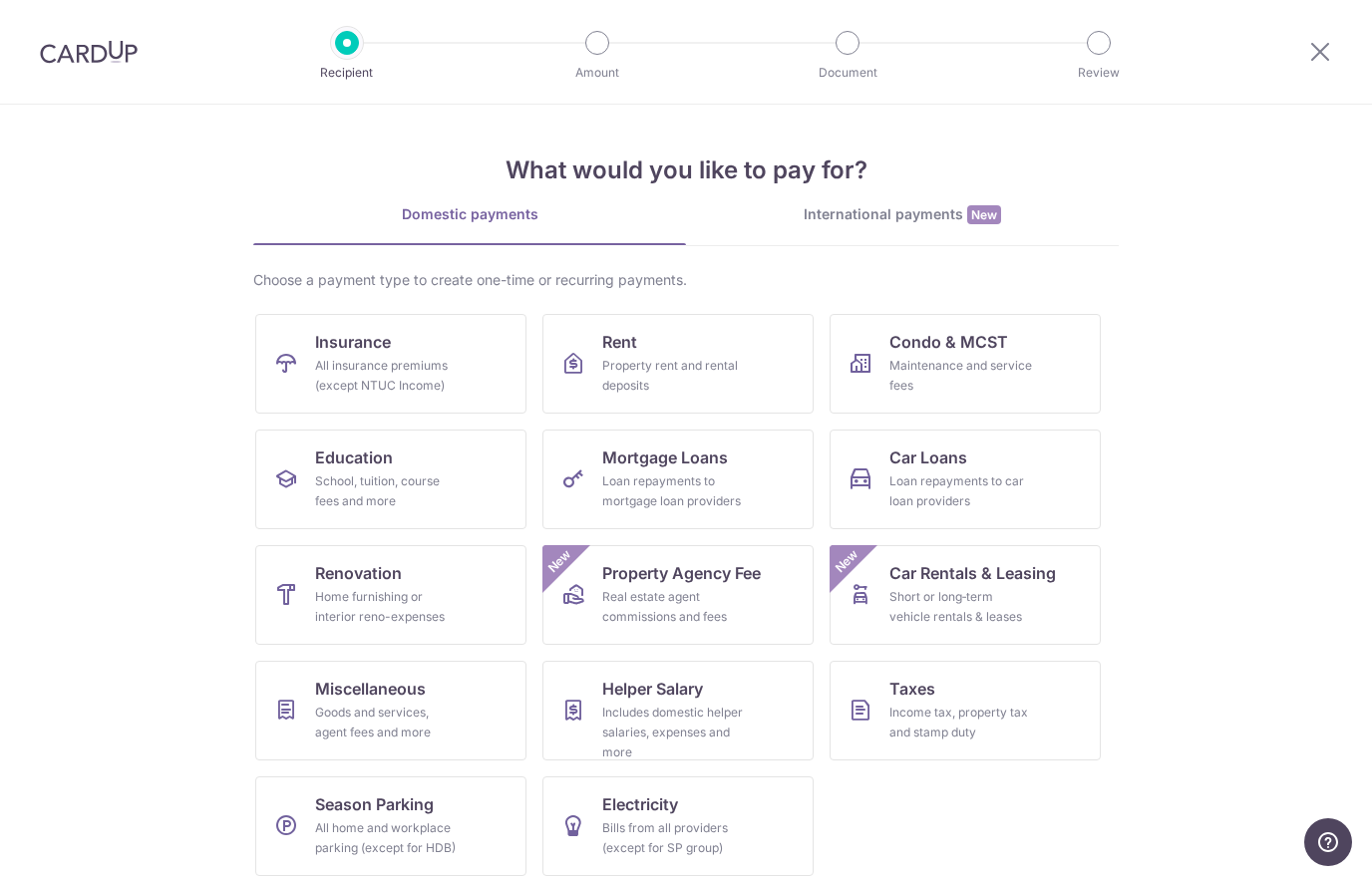 click on "International payments
New" at bounding box center [902, 214] 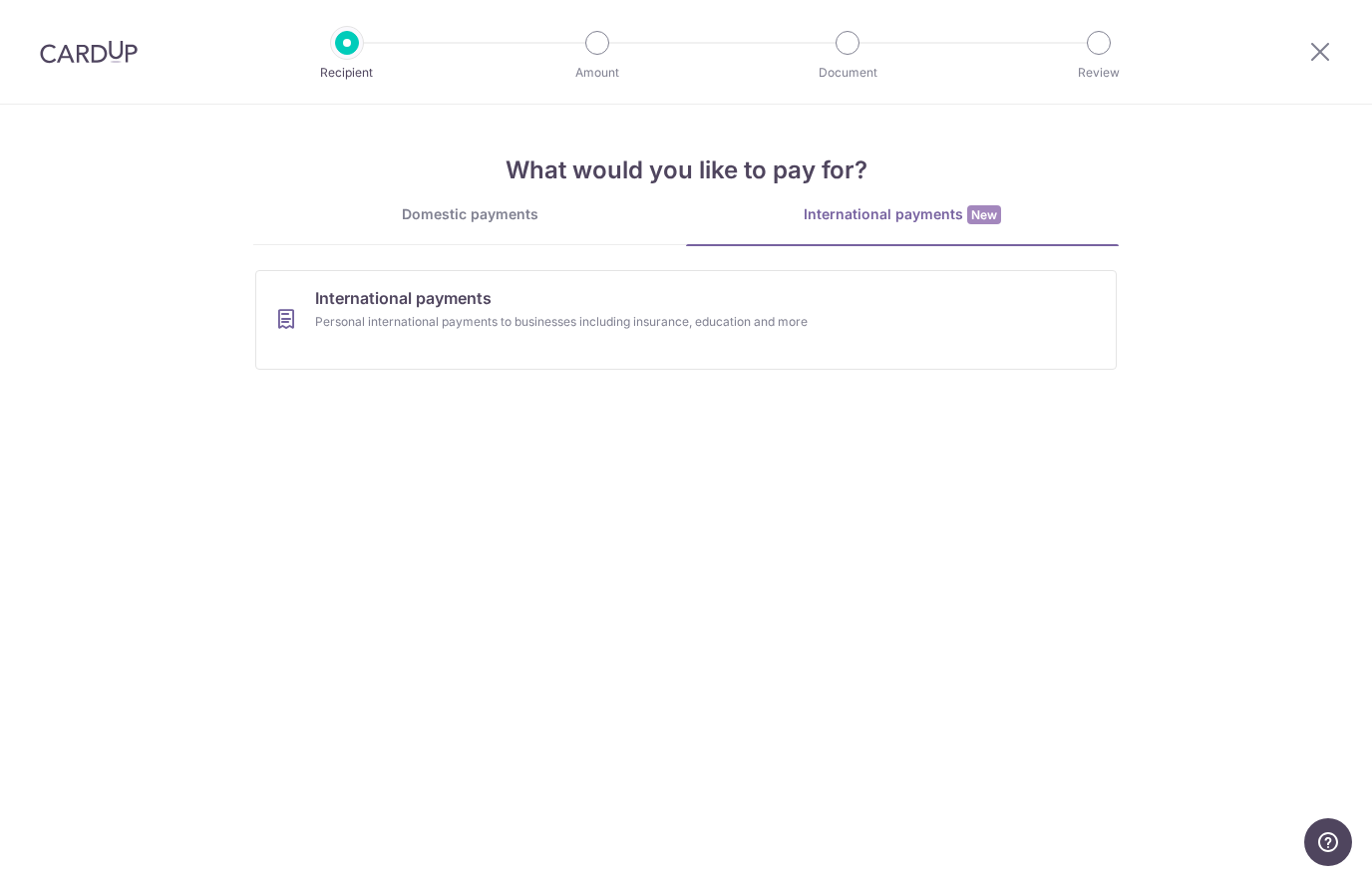 click on "What would you like to pay for?
Domestic payments
International payments
New
Choose a payment type to create one-time or recurring payments.
Insurance All insurance premiums (except NTUC Income)
Rent Property rent and rental deposits
Condo & MCST Maintenance and service fees
Education School, tuition, course fees and more
Mortgage Loans Loan repayments to mortgage loan providers
Car Loans Loan repayments to car loan providers
Renovation Home furnishing or interior reno-expenses
Property Agency Fee Real estate agent commissions and fees New
Car Rentals & Leasing Short or long‑term vehicle rentals & leases New
Miscellaneous Goods and services, agent fees and more
Helper Salary
Taxes" at bounding box center (686, 245) 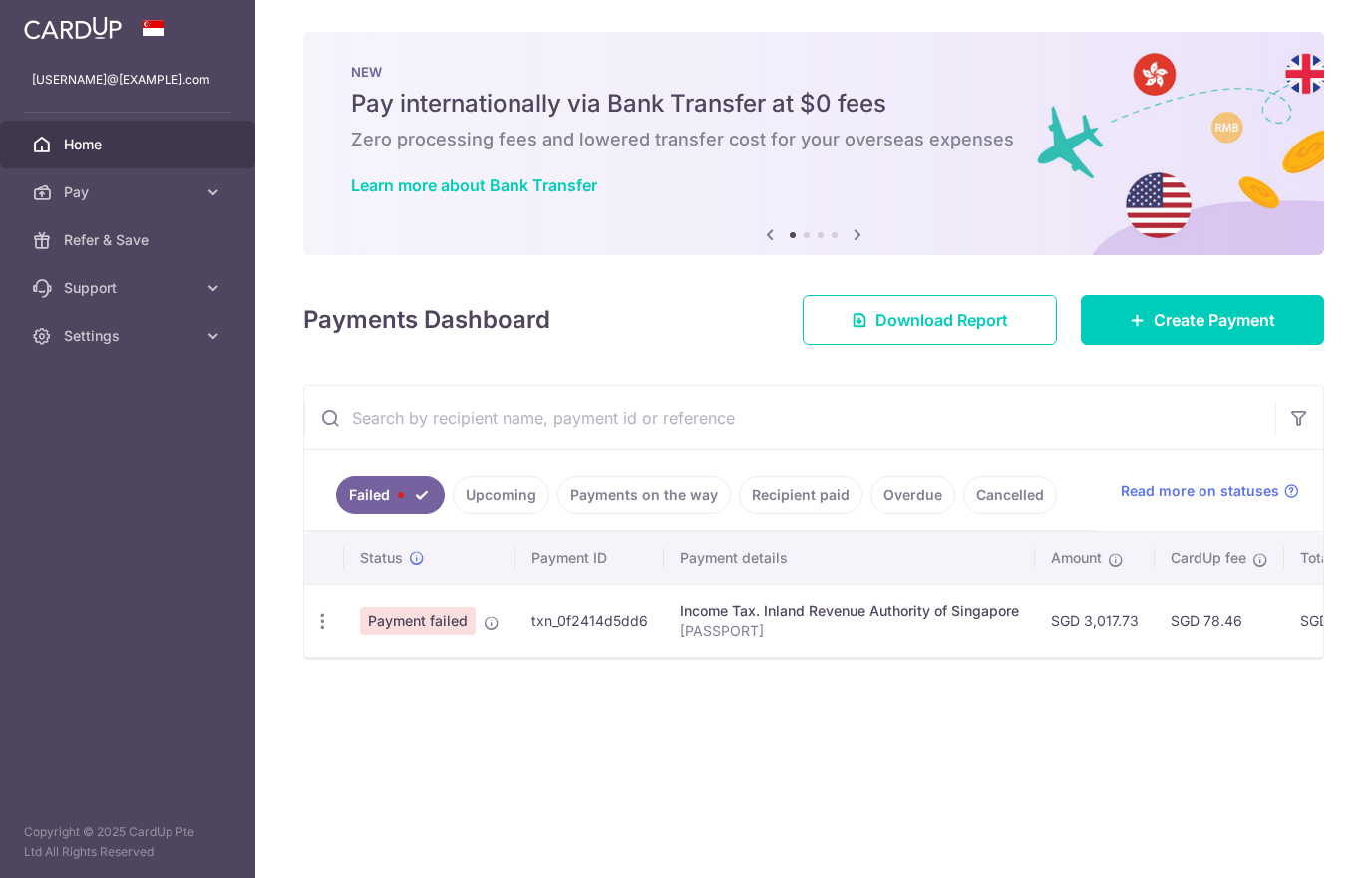 scroll, scrollTop: 0, scrollLeft: 0, axis: both 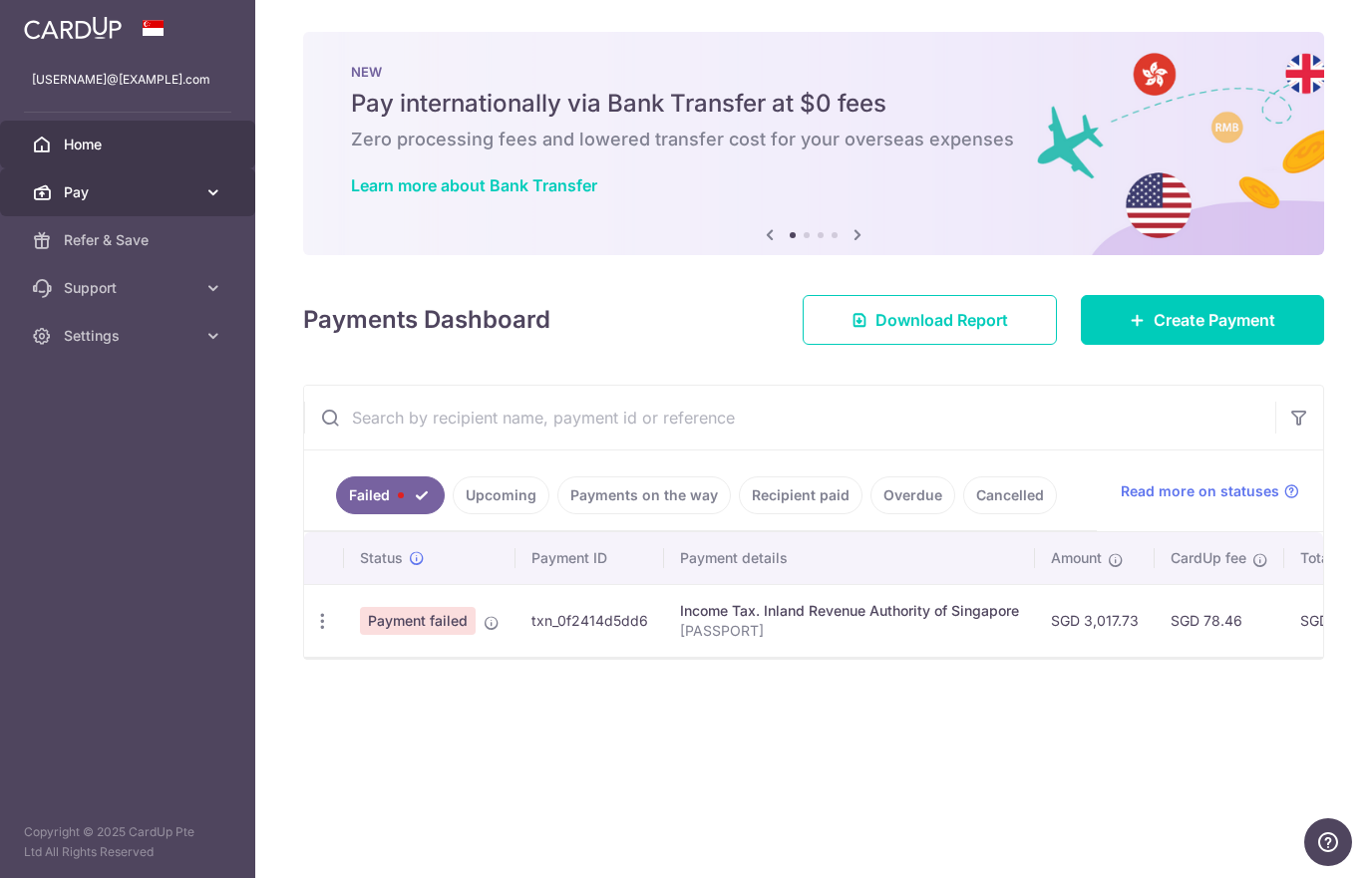 click on "Pay" at bounding box center (130, 192) 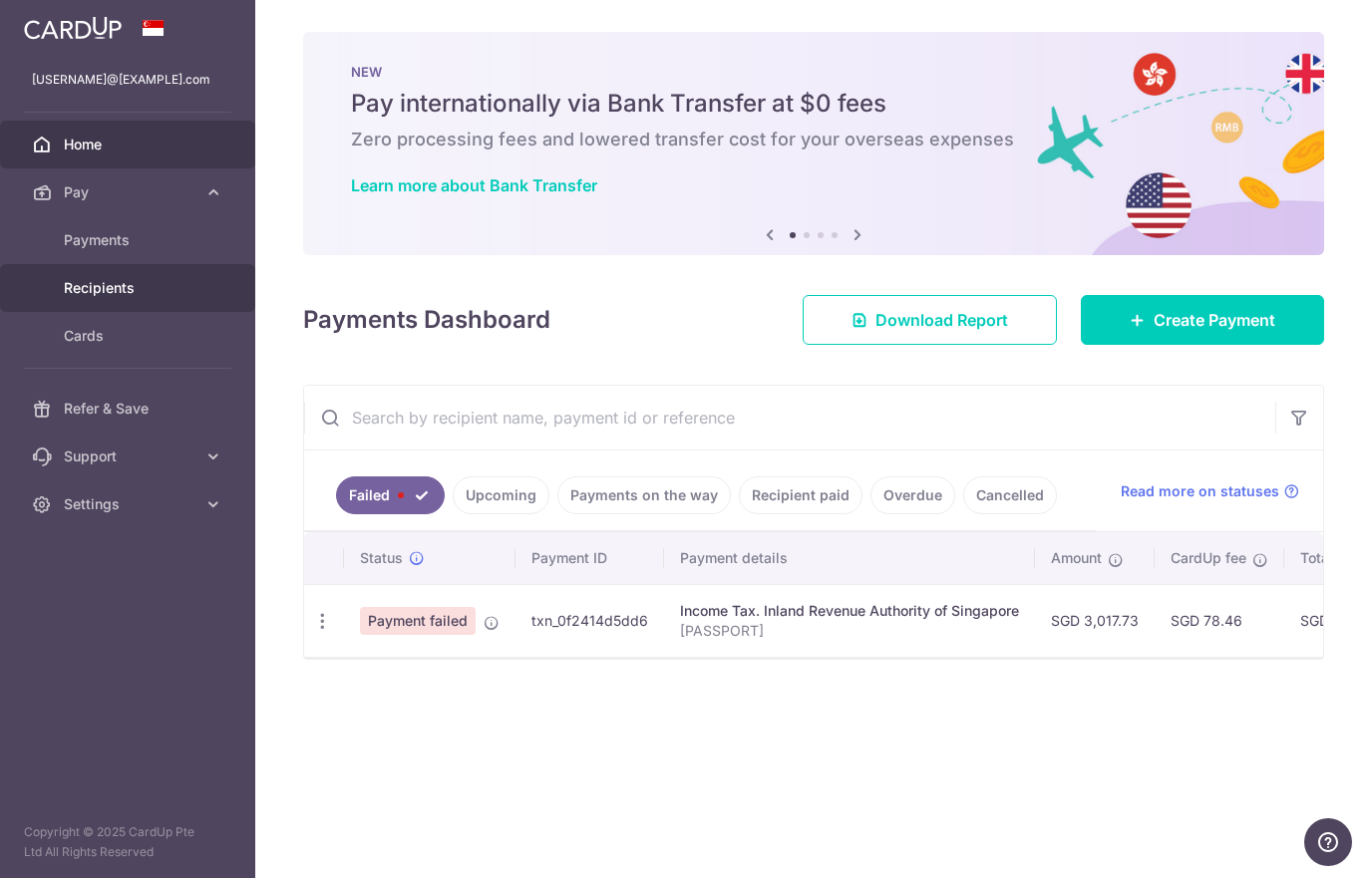 click on "Recipients" at bounding box center (130, 288) 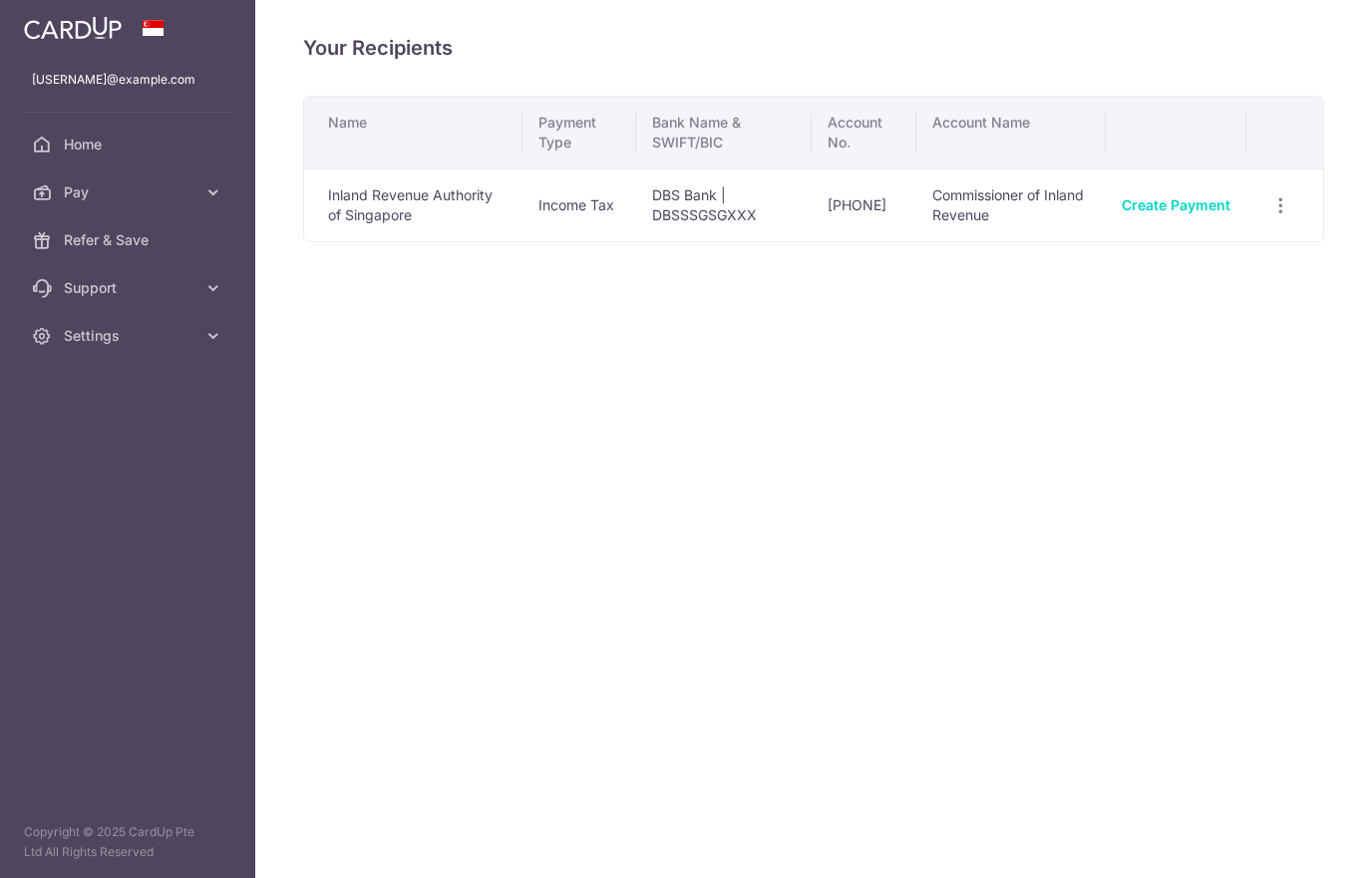 scroll, scrollTop: 0, scrollLeft: 0, axis: both 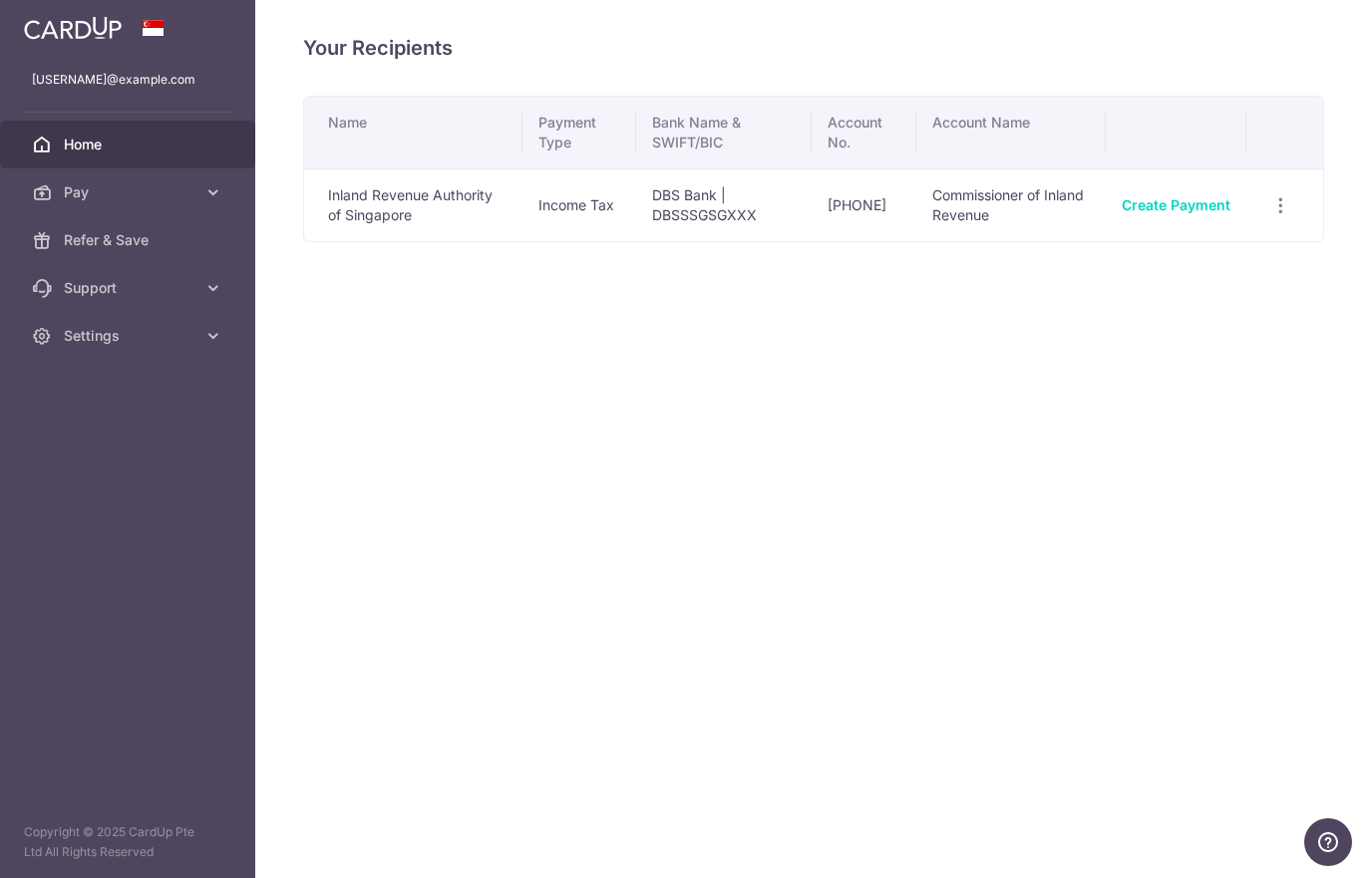 click on "Home" at bounding box center (130, 145) 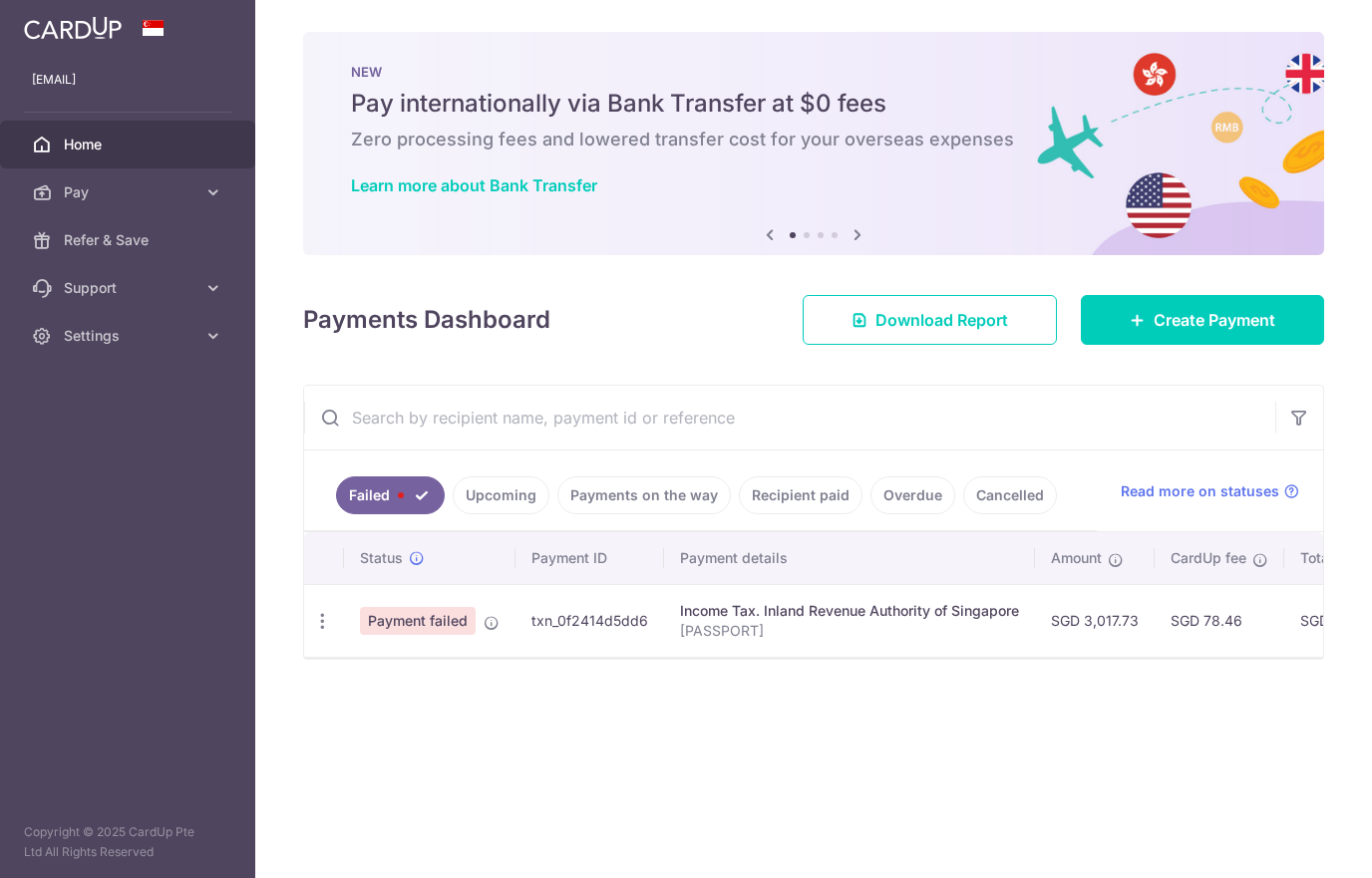 scroll, scrollTop: 0, scrollLeft: 0, axis: both 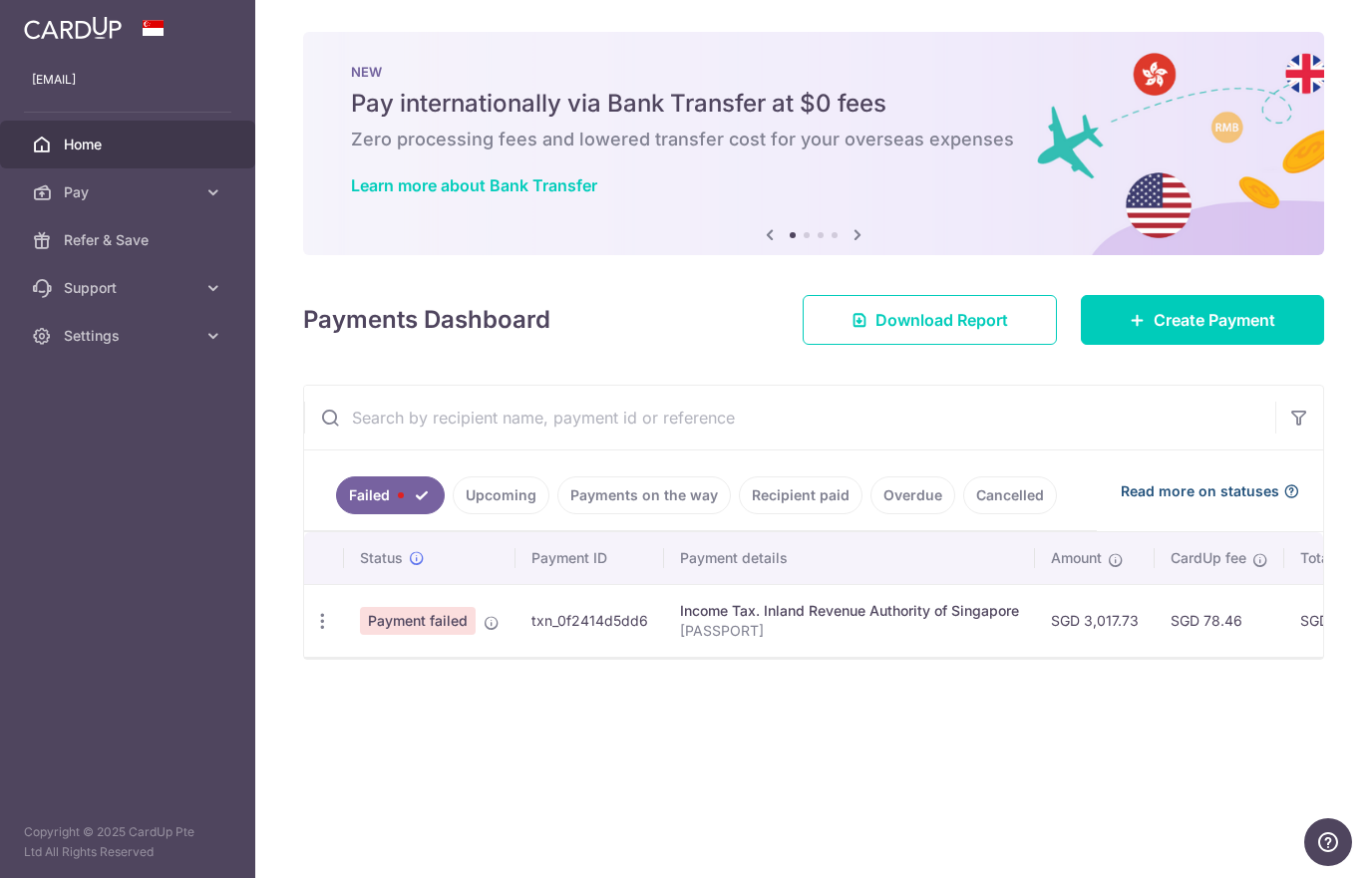 click on "Read more on statuses" at bounding box center (1200, 491) 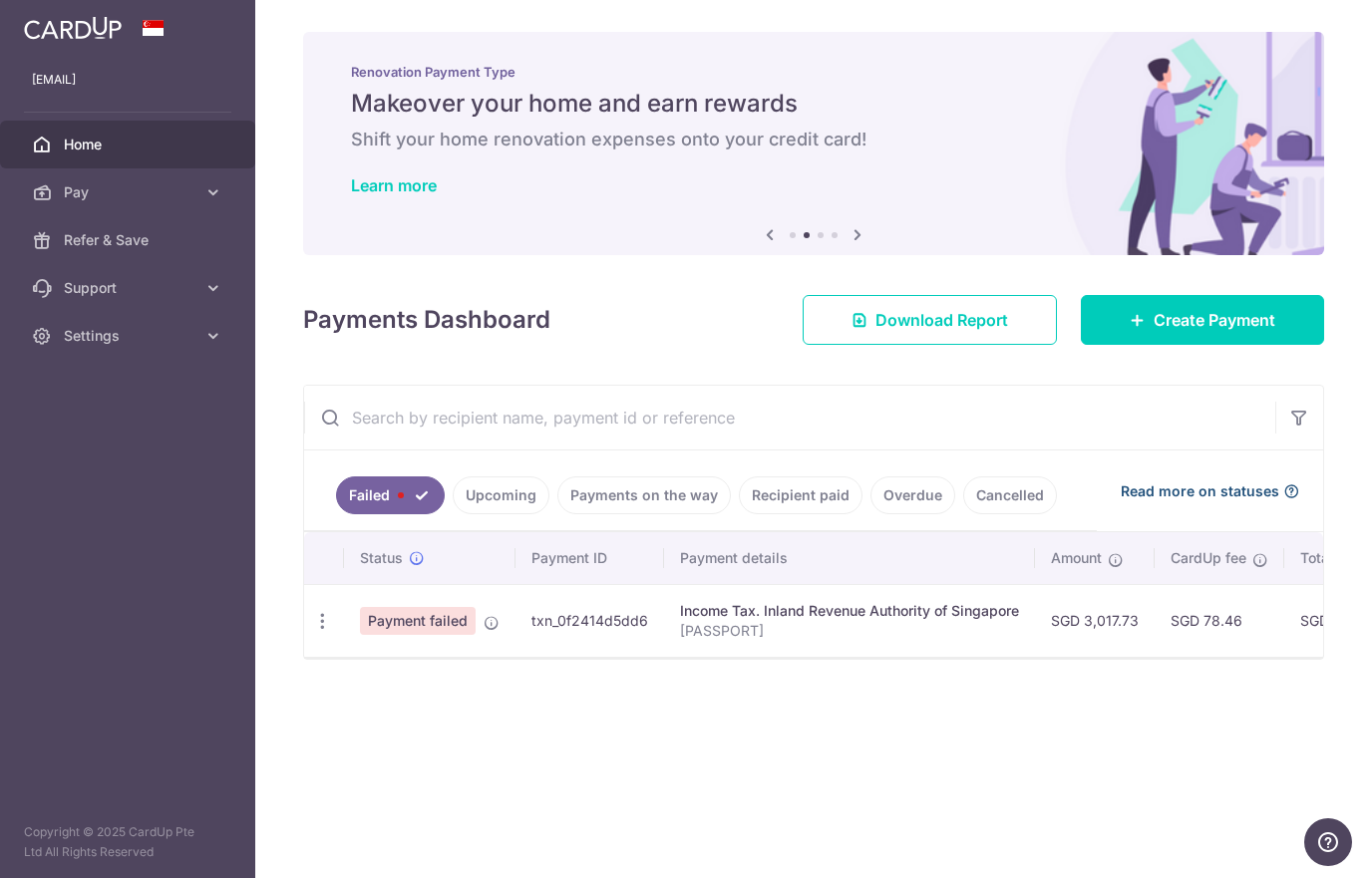 scroll, scrollTop: 0, scrollLeft: 0, axis: both 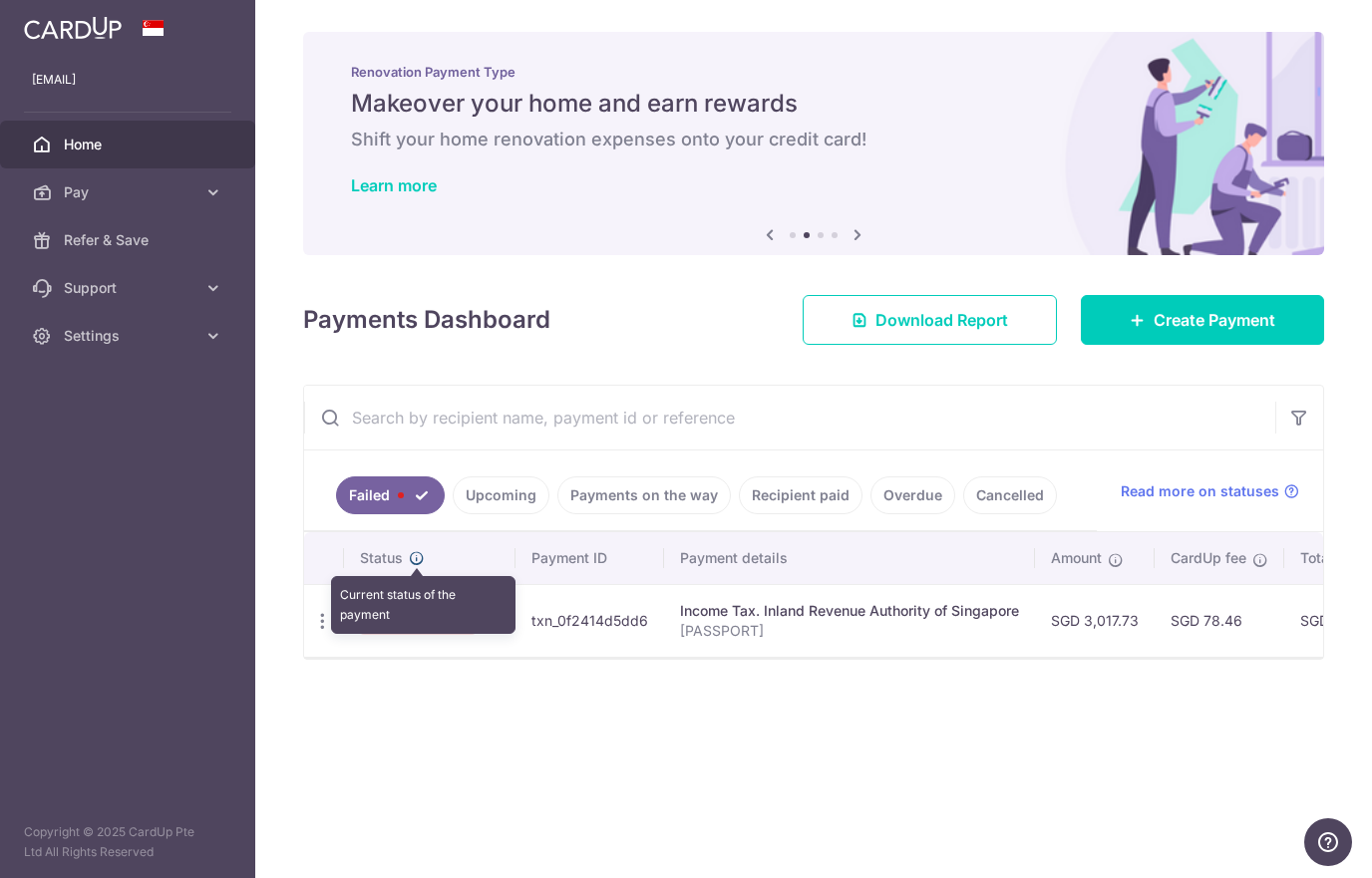 click at bounding box center (417, 558) 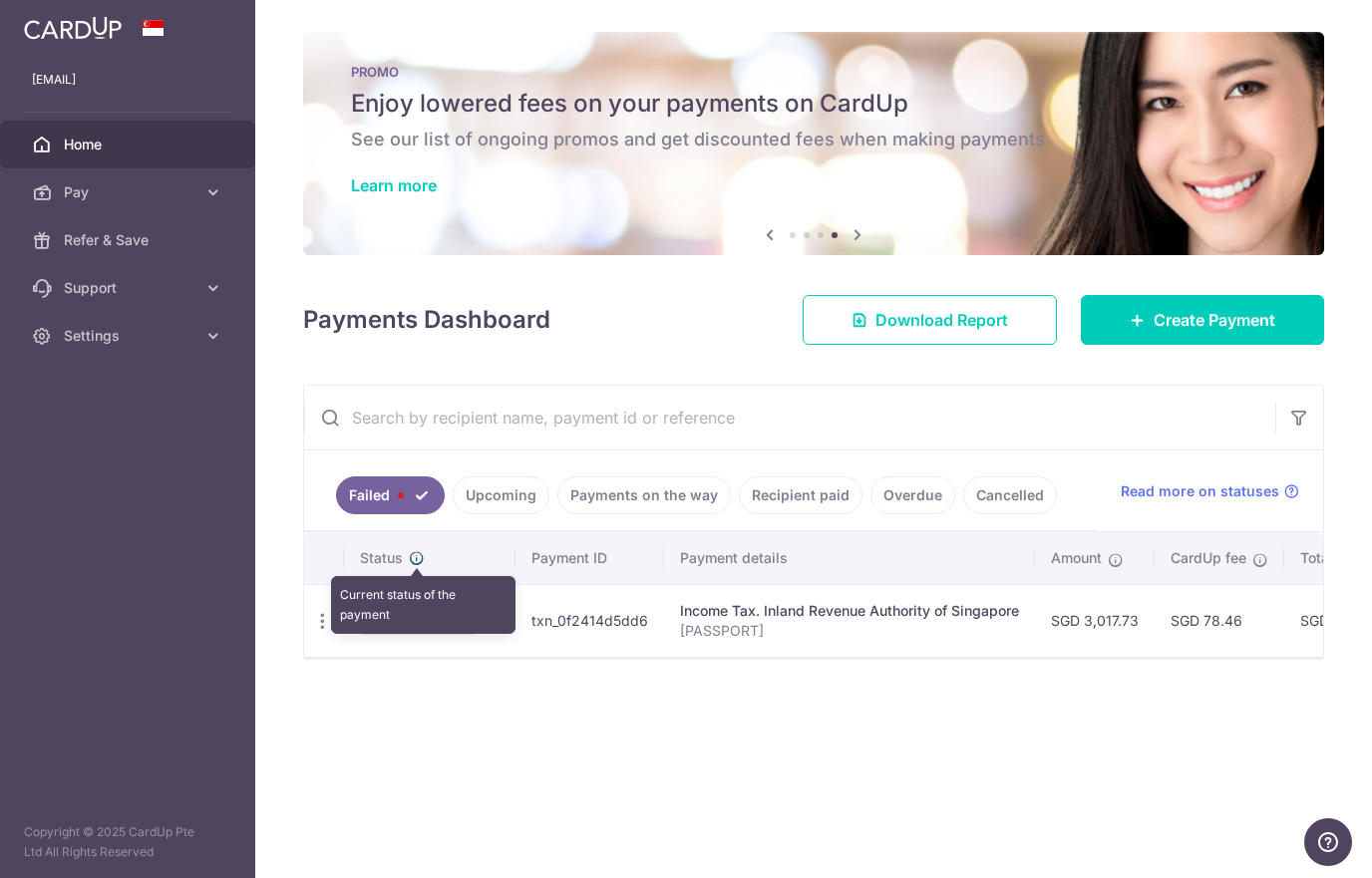 scroll, scrollTop: 0, scrollLeft: 0, axis: both 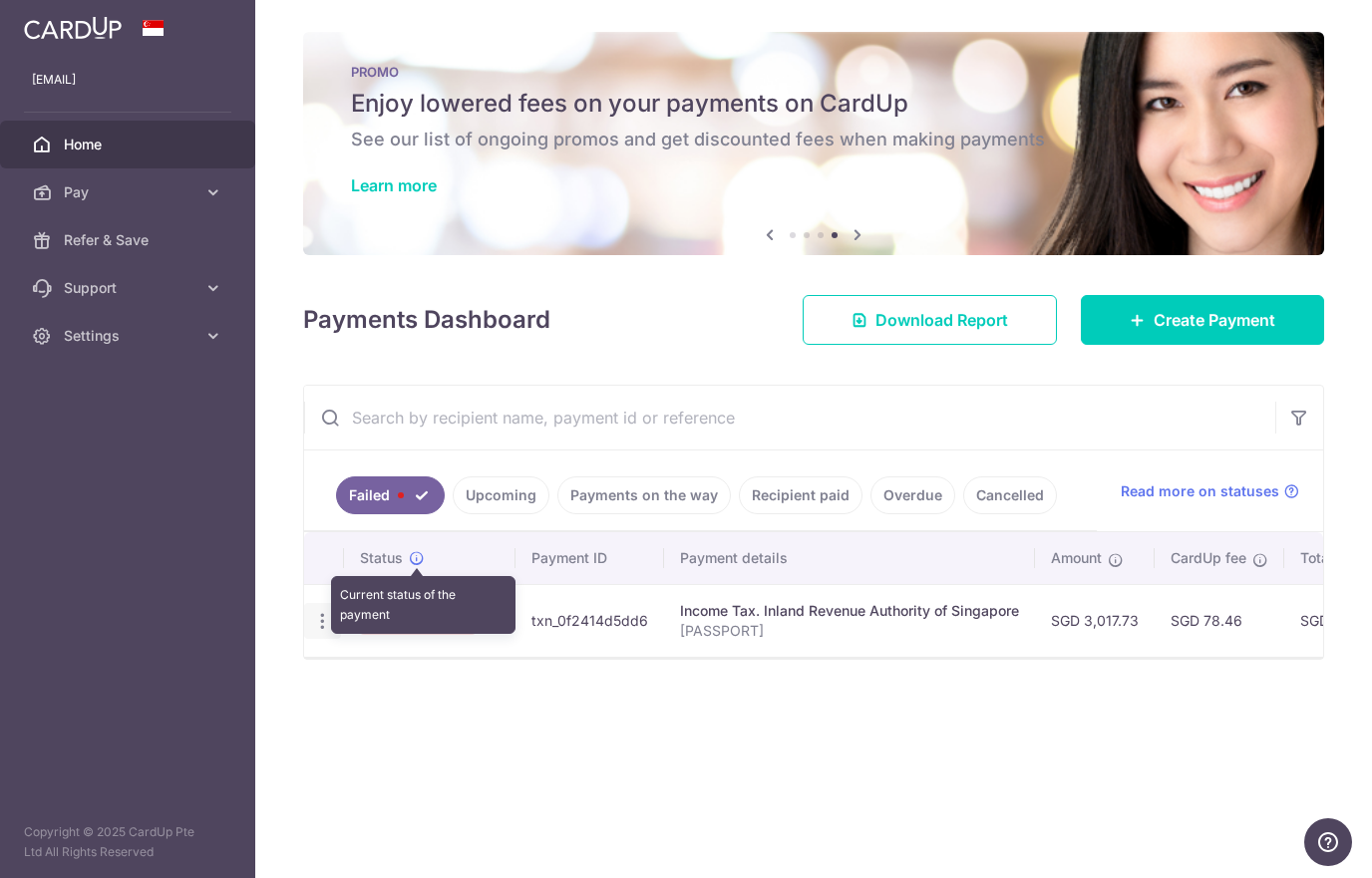 click at bounding box center [322, 621] 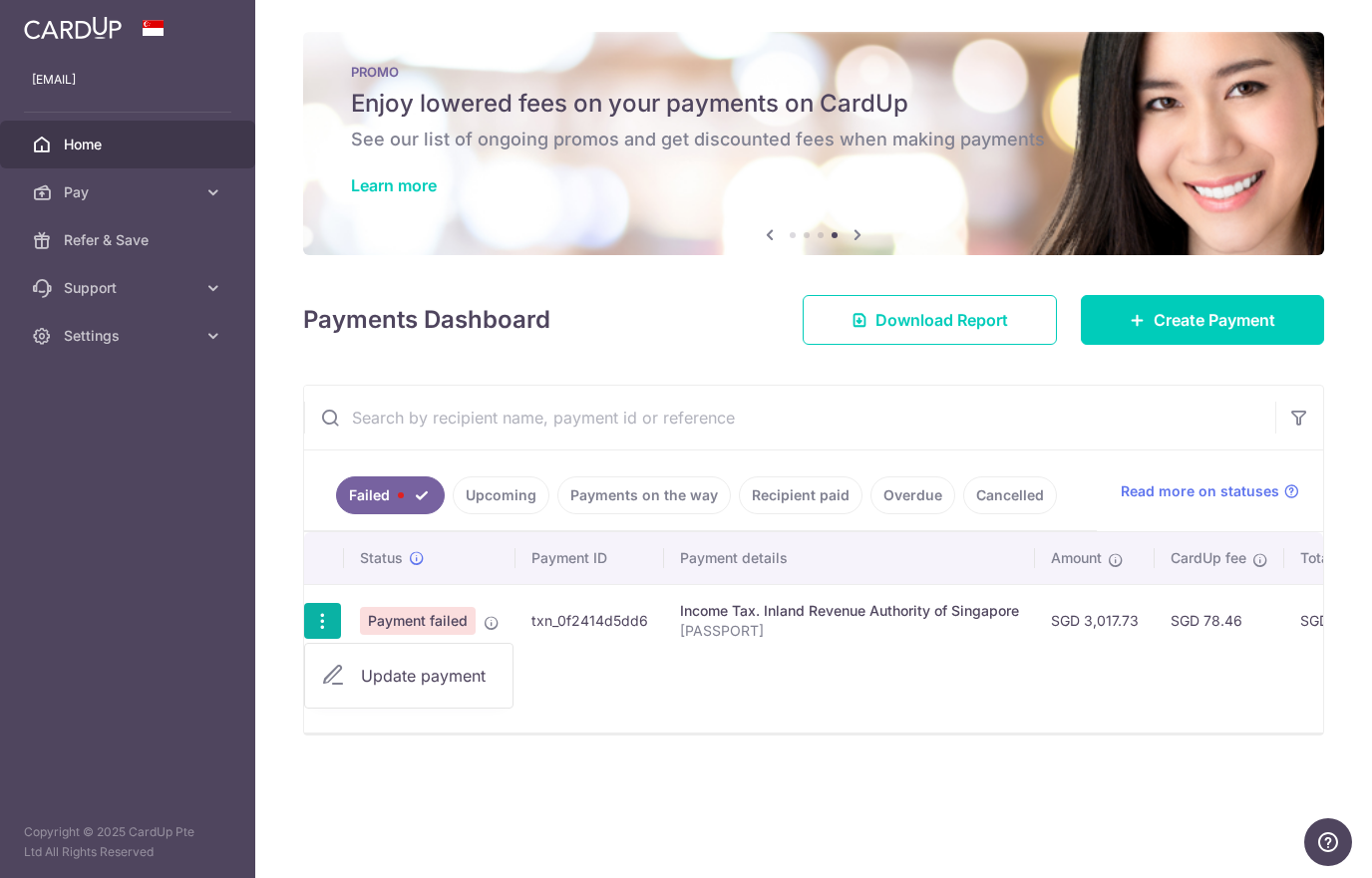 click on "Update payment" at bounding box center (409, 676) 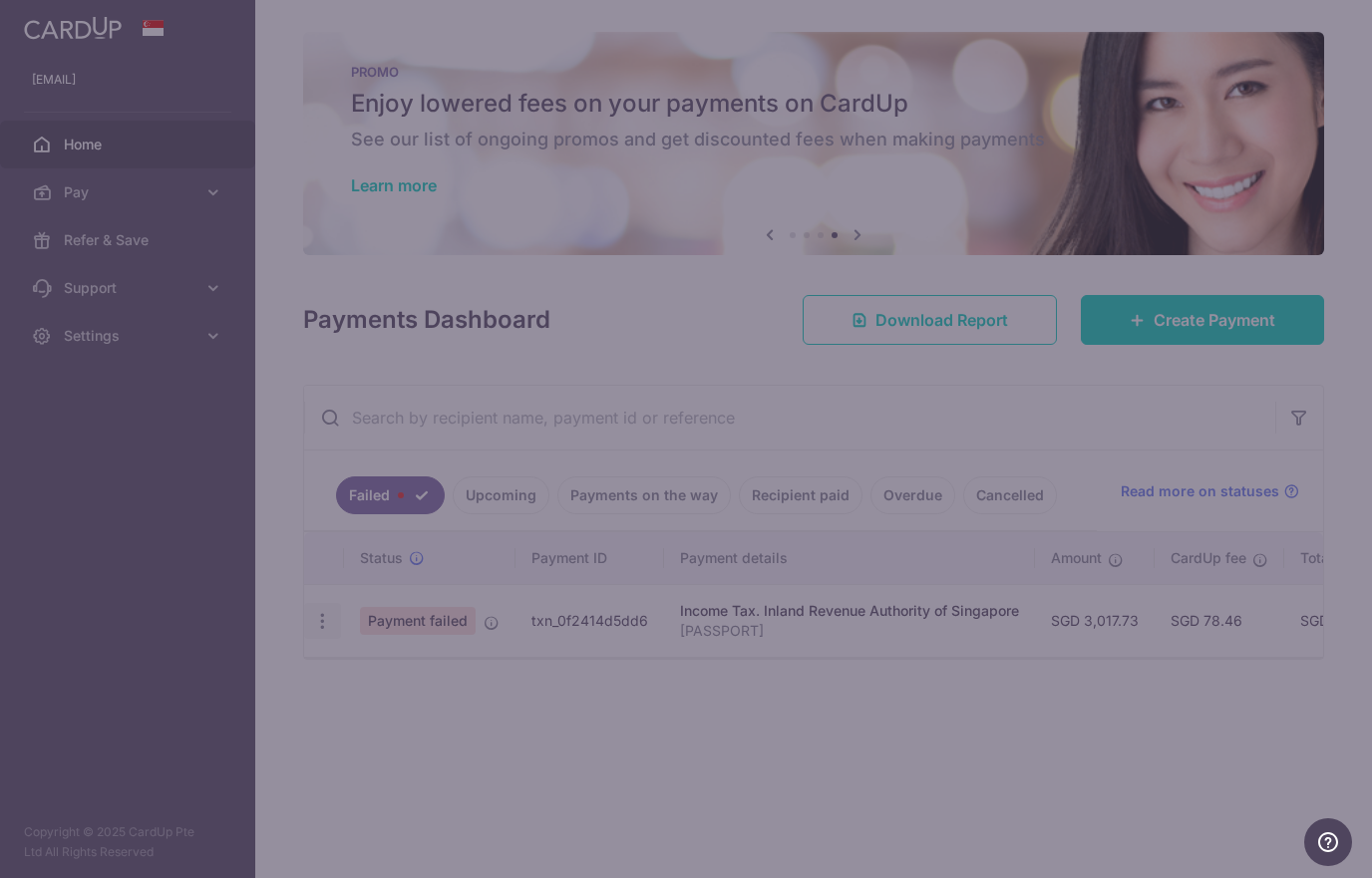 type on "3,017.73" 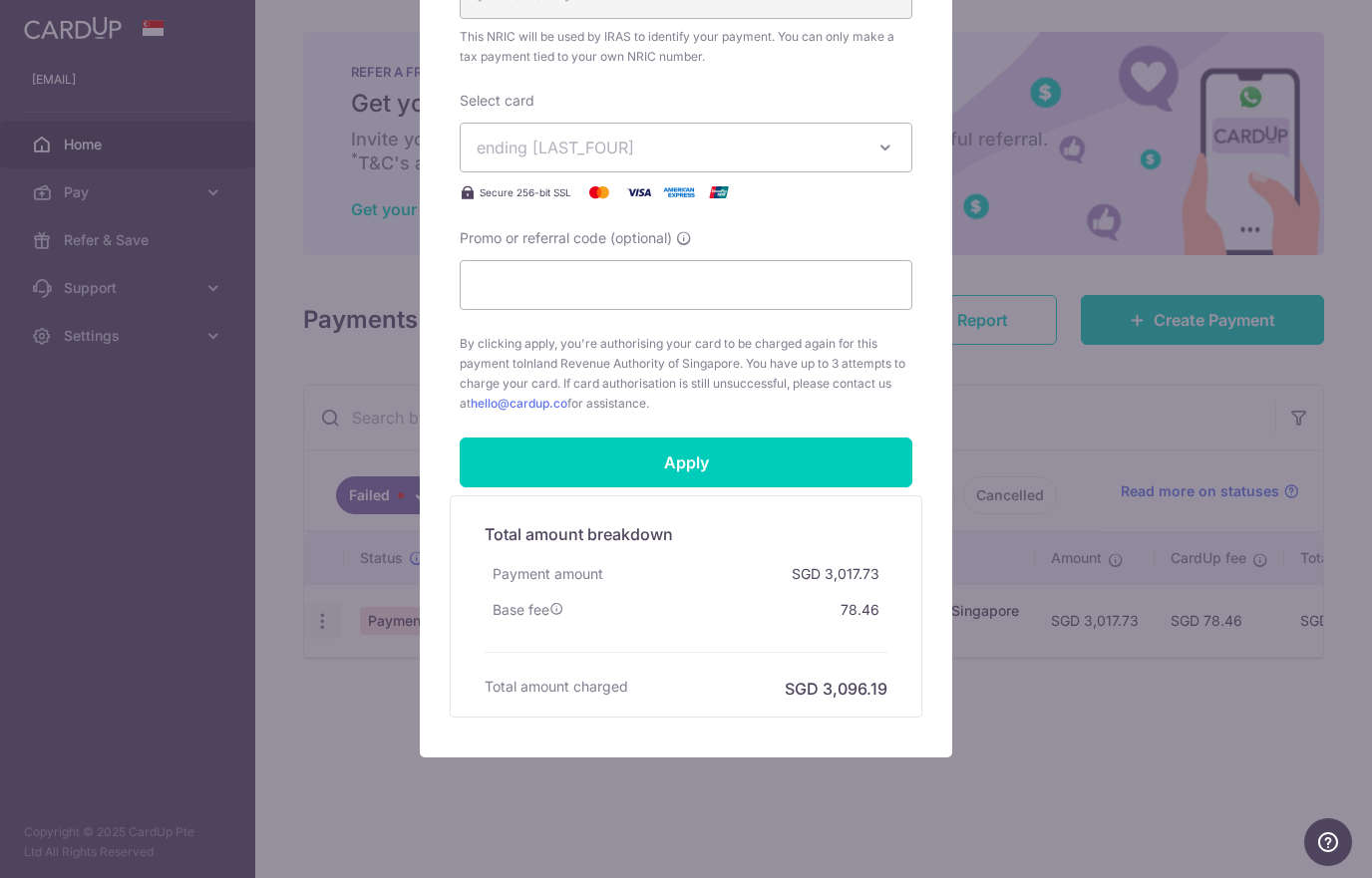 scroll, scrollTop: 711, scrollLeft: 0, axis: vertical 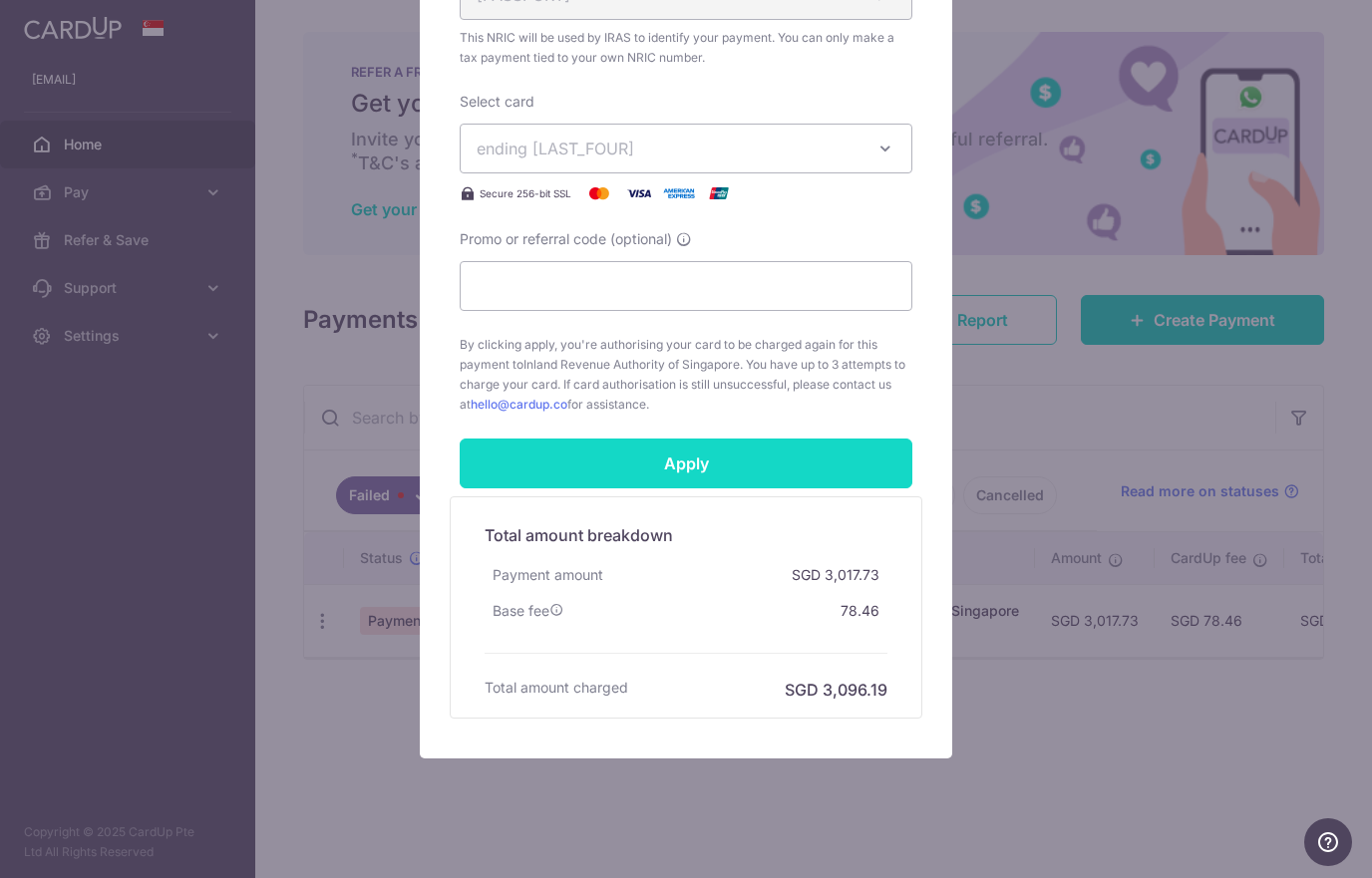 click on "Apply" at bounding box center [686, 463] 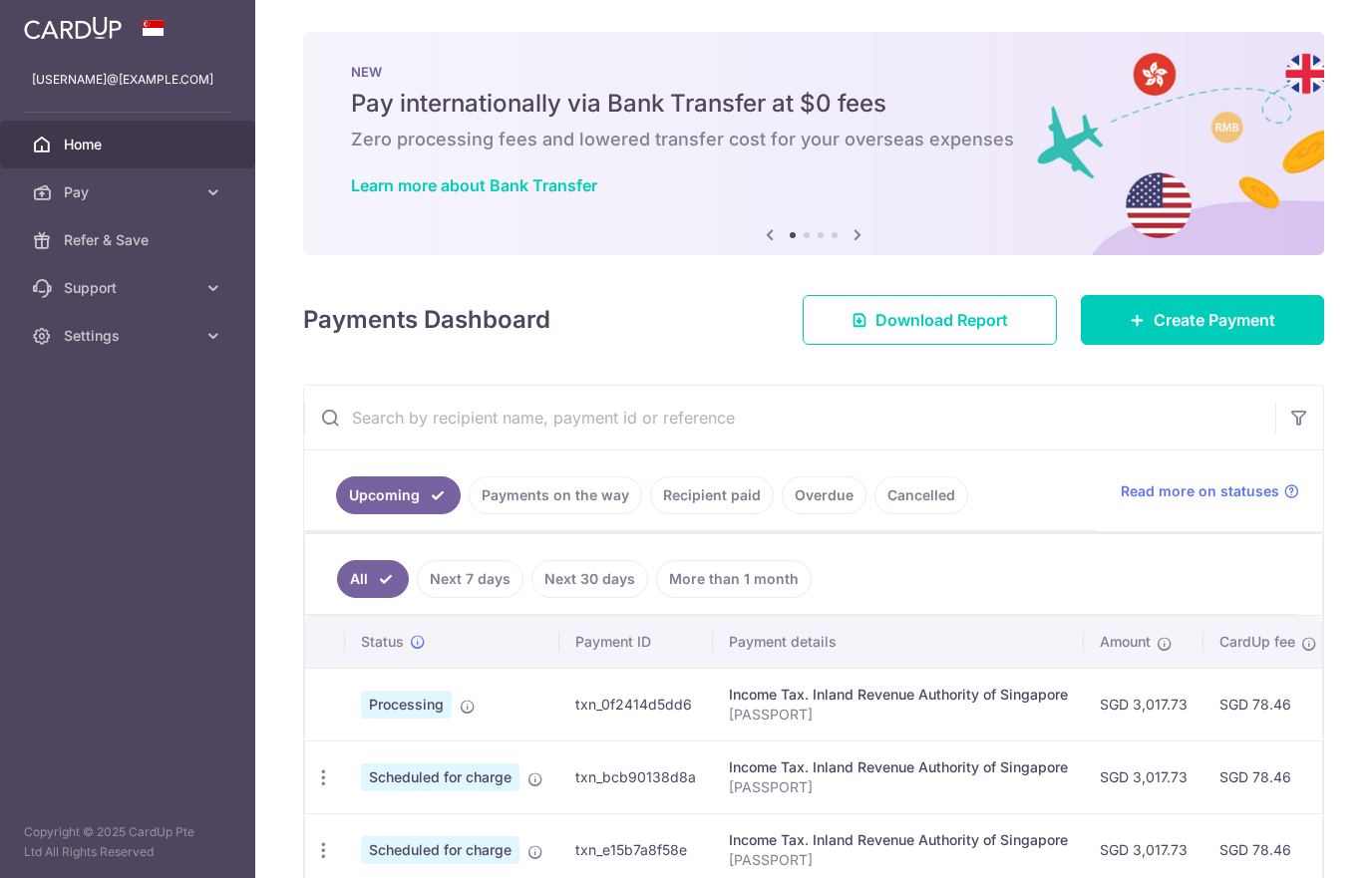 scroll, scrollTop: 0, scrollLeft: 0, axis: both 